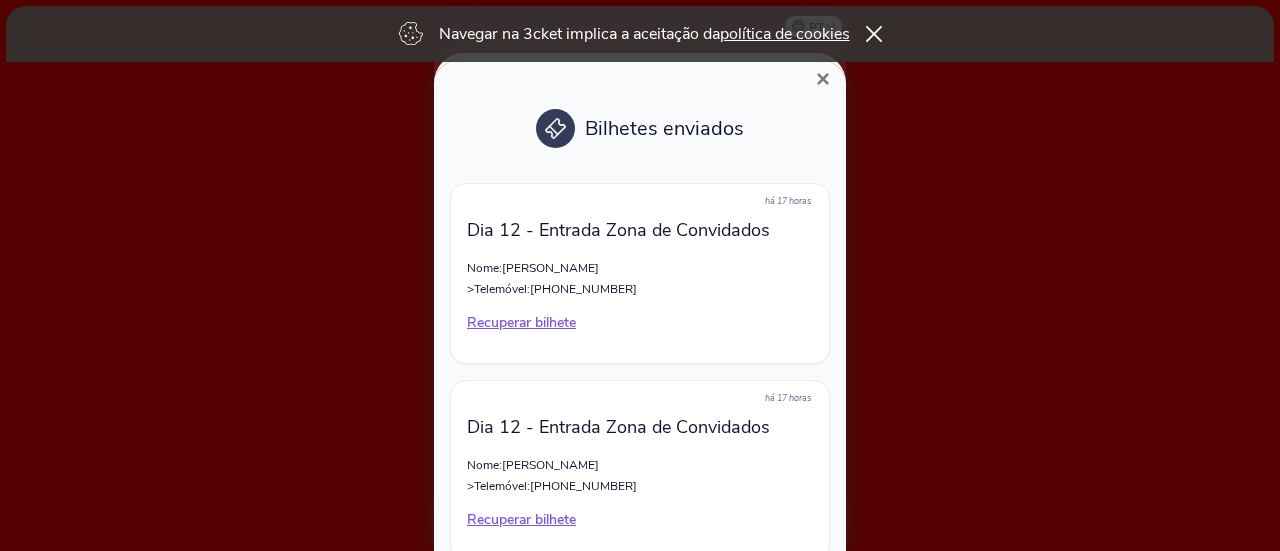 scroll, scrollTop: 0, scrollLeft: 0, axis: both 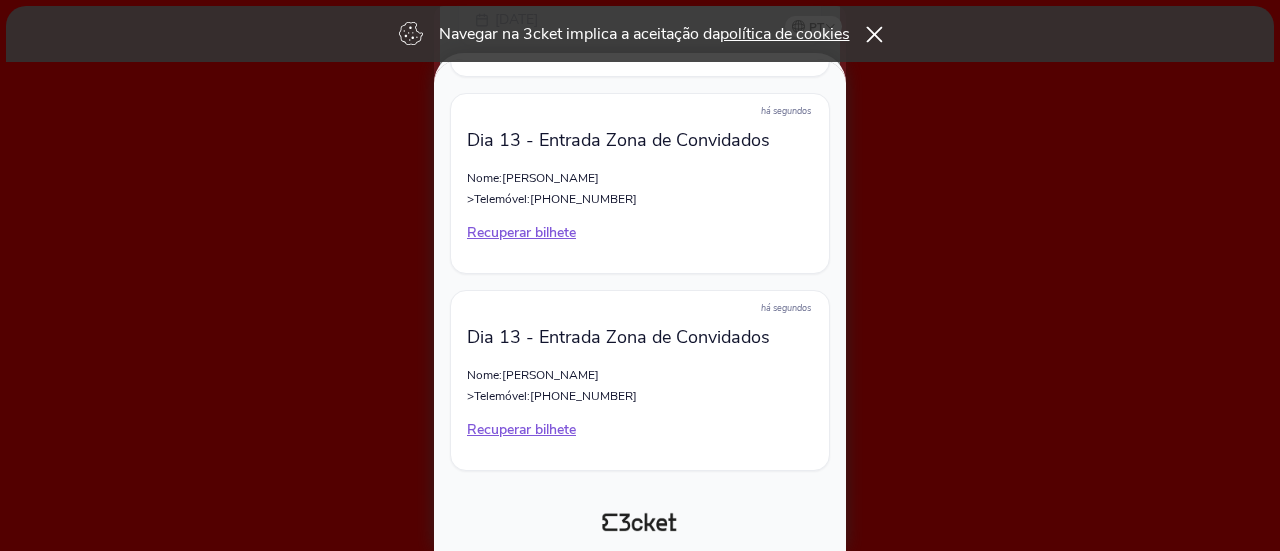 click 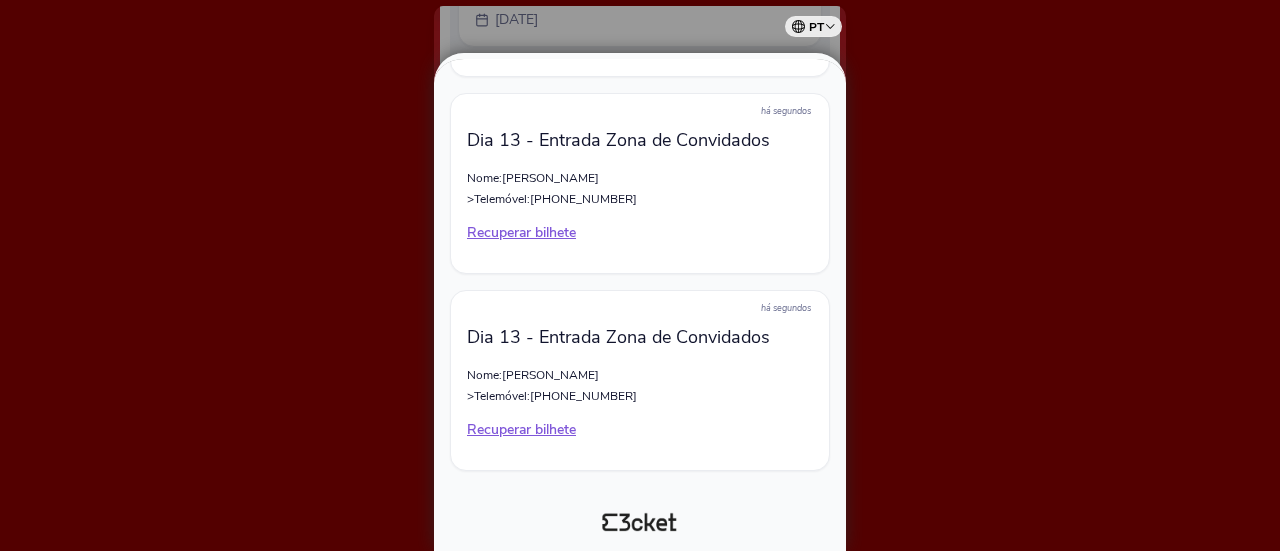 click at bounding box center (640, 275) 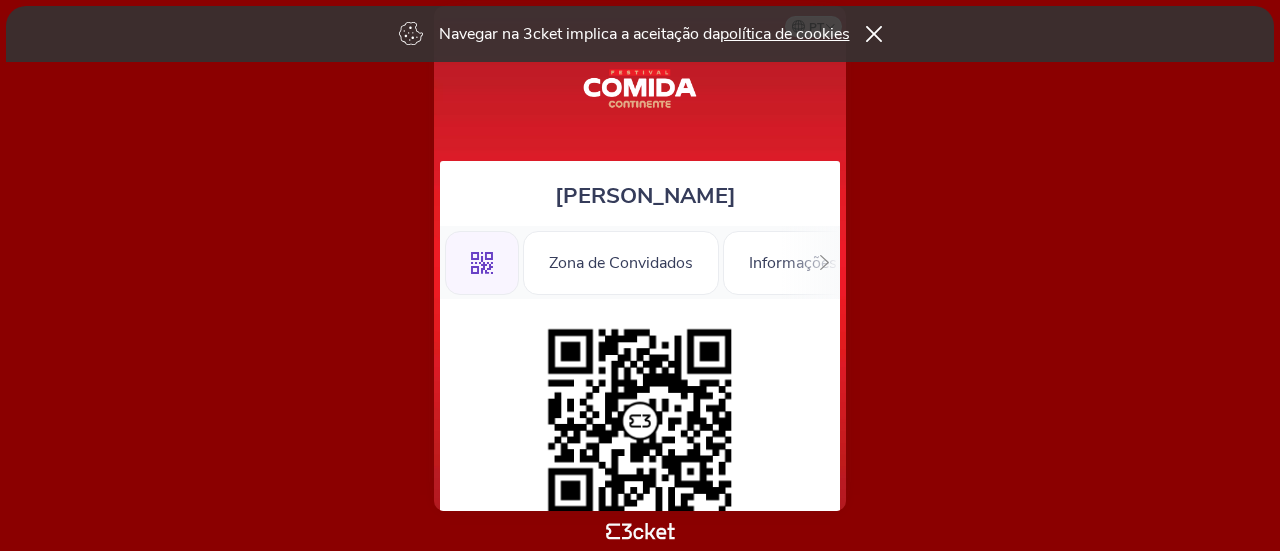 scroll, scrollTop: 0, scrollLeft: 0, axis: both 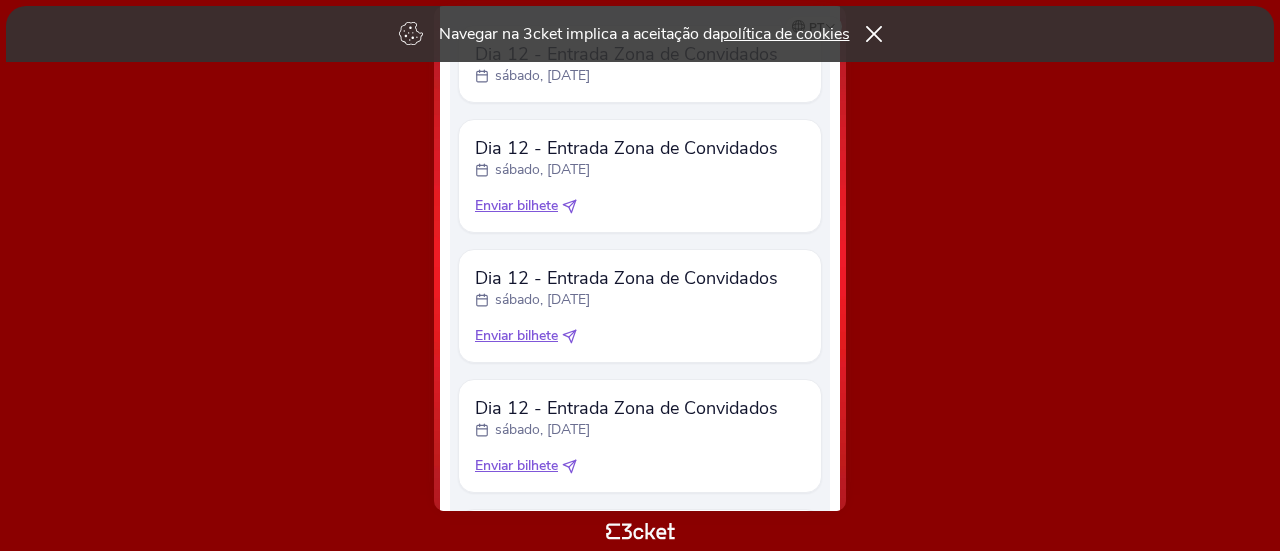 click on "Enviar bilhete" at bounding box center [516, 206] 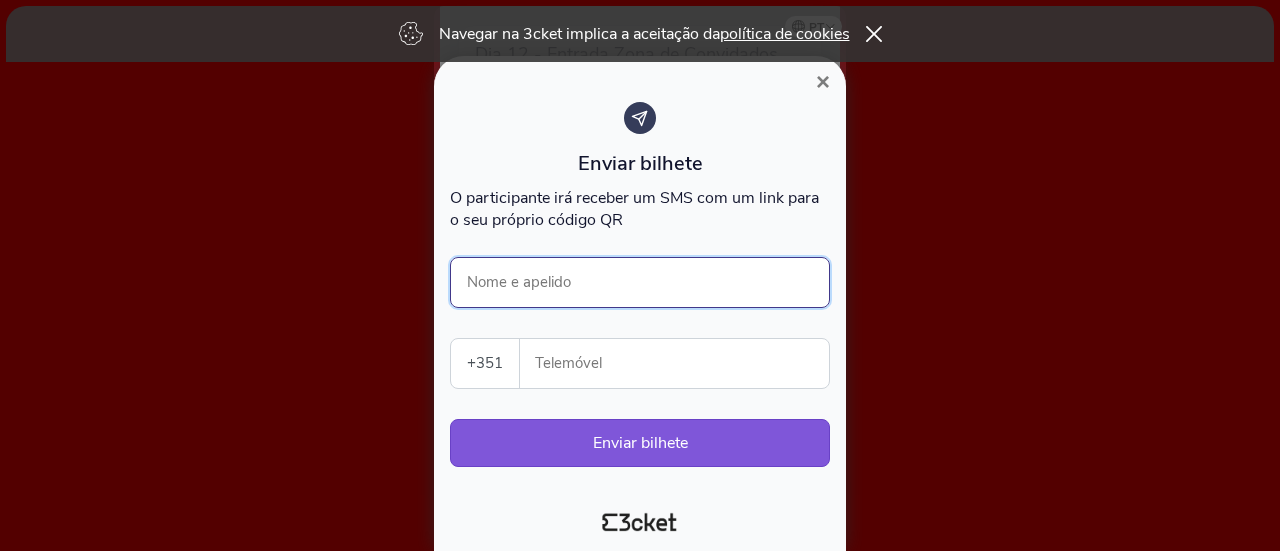 click on "Nome e apelido" at bounding box center (640, 282) 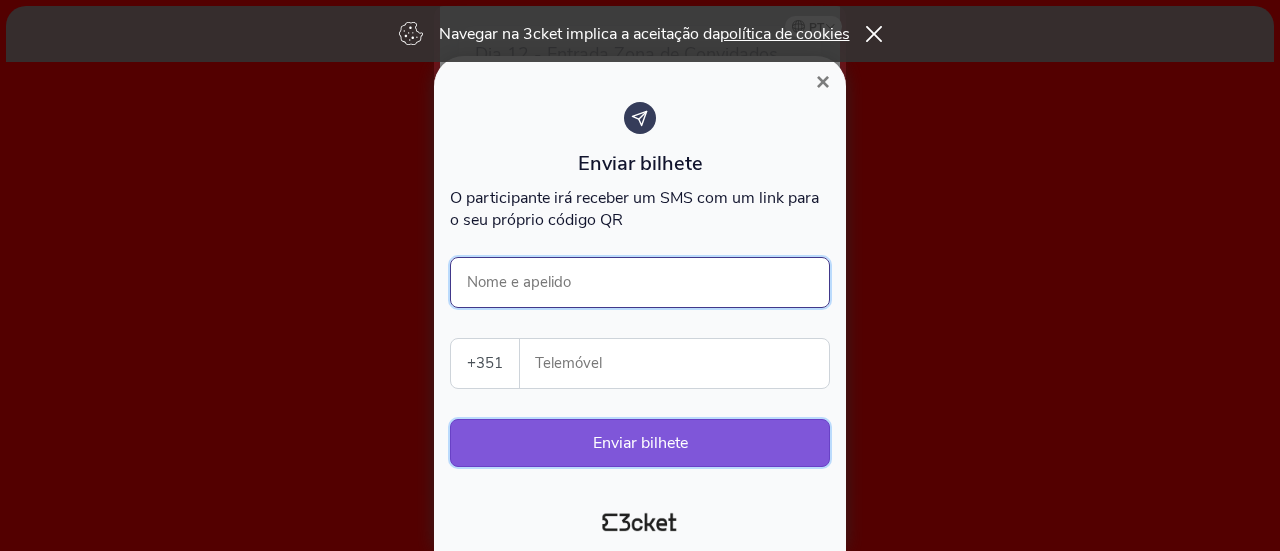 type on "[PERSON_NAME]" 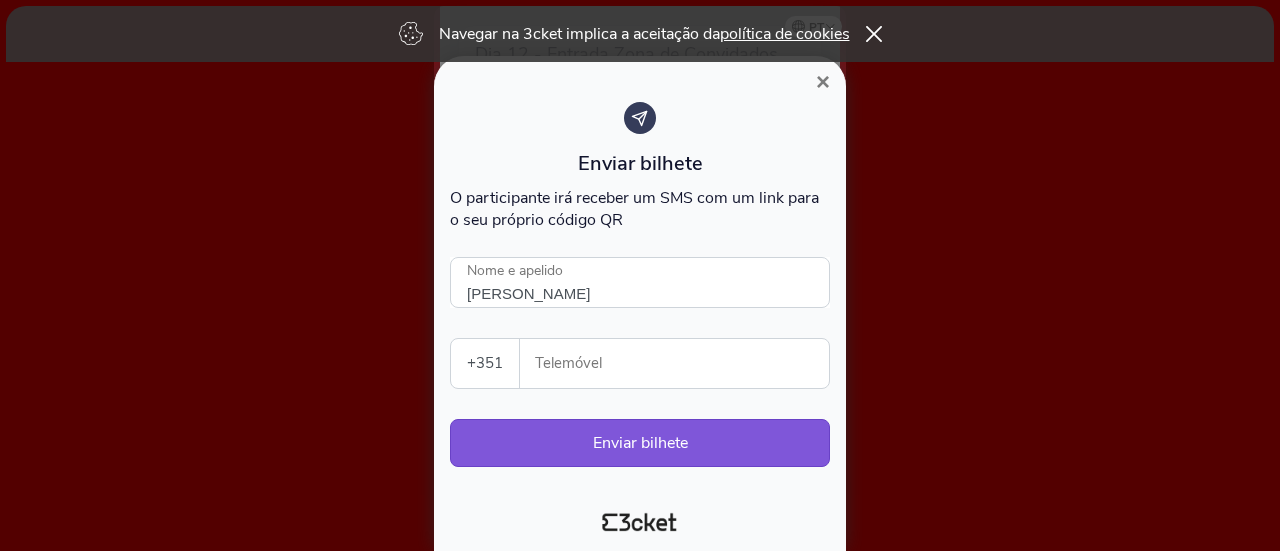 click on "Telemóvel" at bounding box center (682, 363) 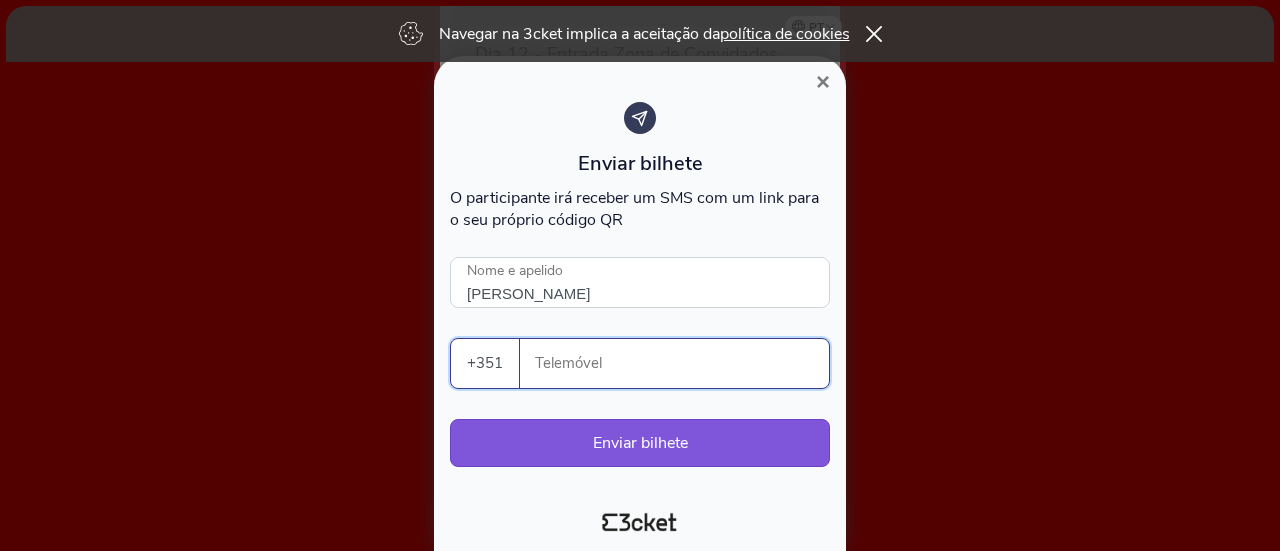 type on "968778818" 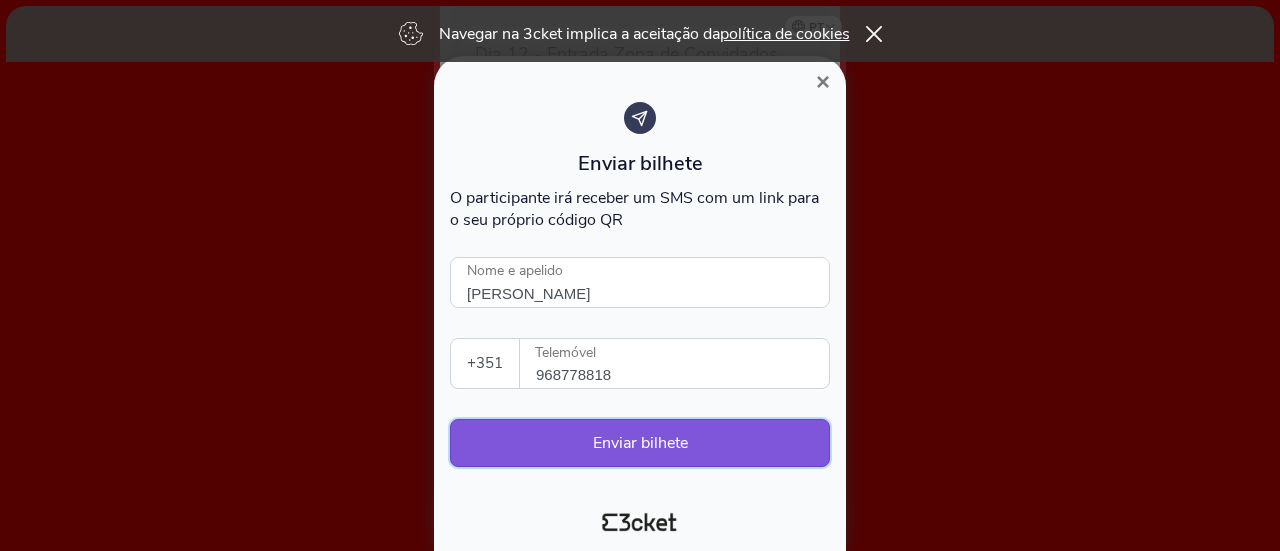 click on "Enviar bilhete" at bounding box center (640, 443) 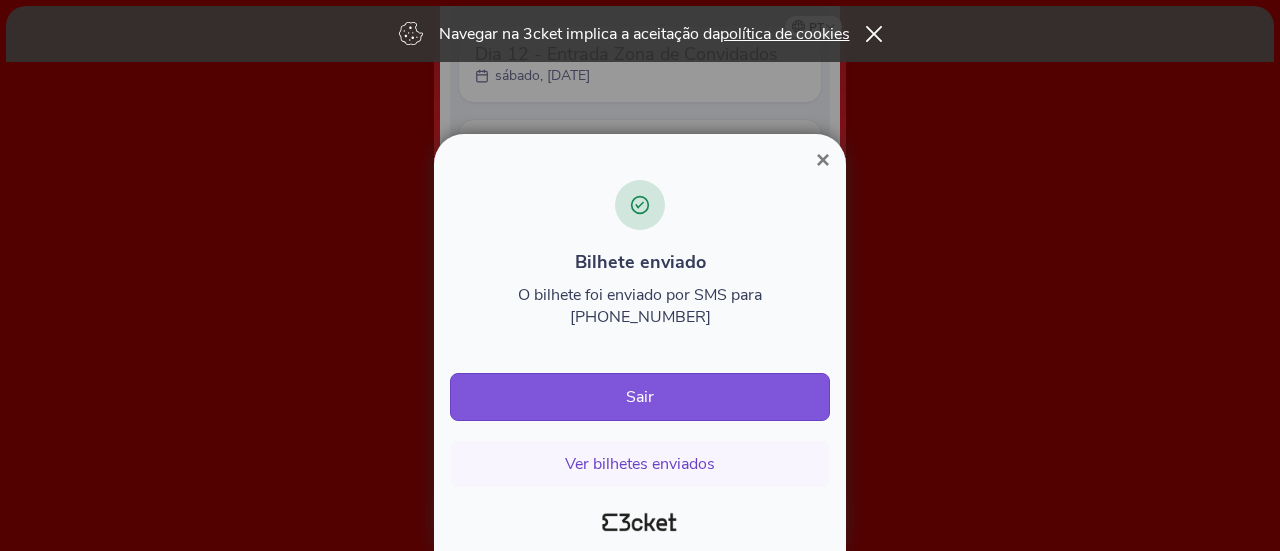 click on "×" at bounding box center (823, 159) 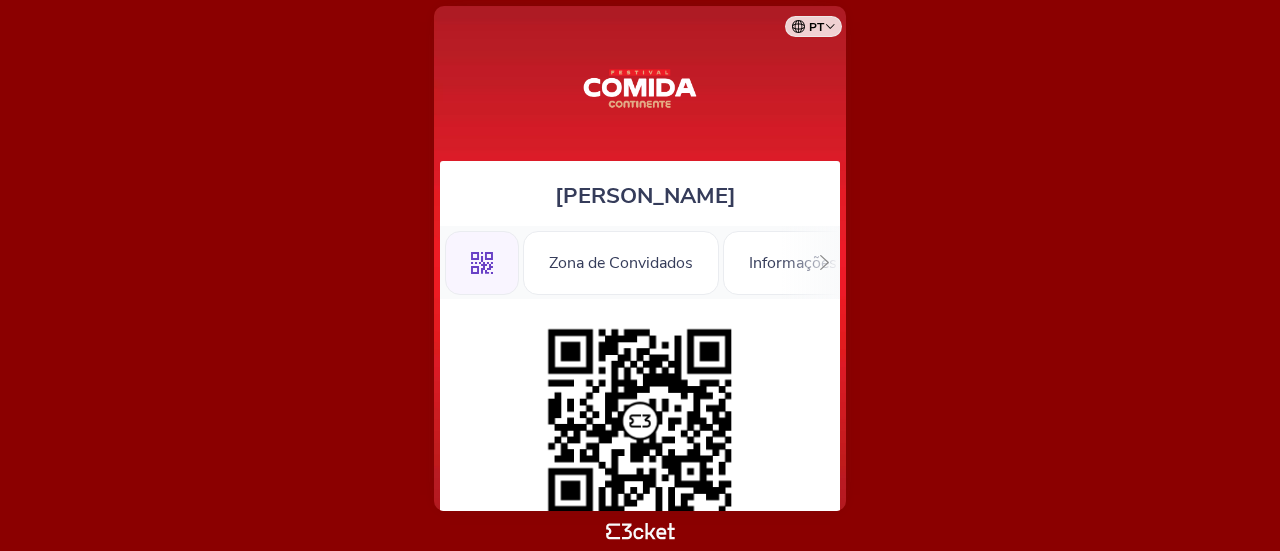 scroll, scrollTop: 0, scrollLeft: 0, axis: both 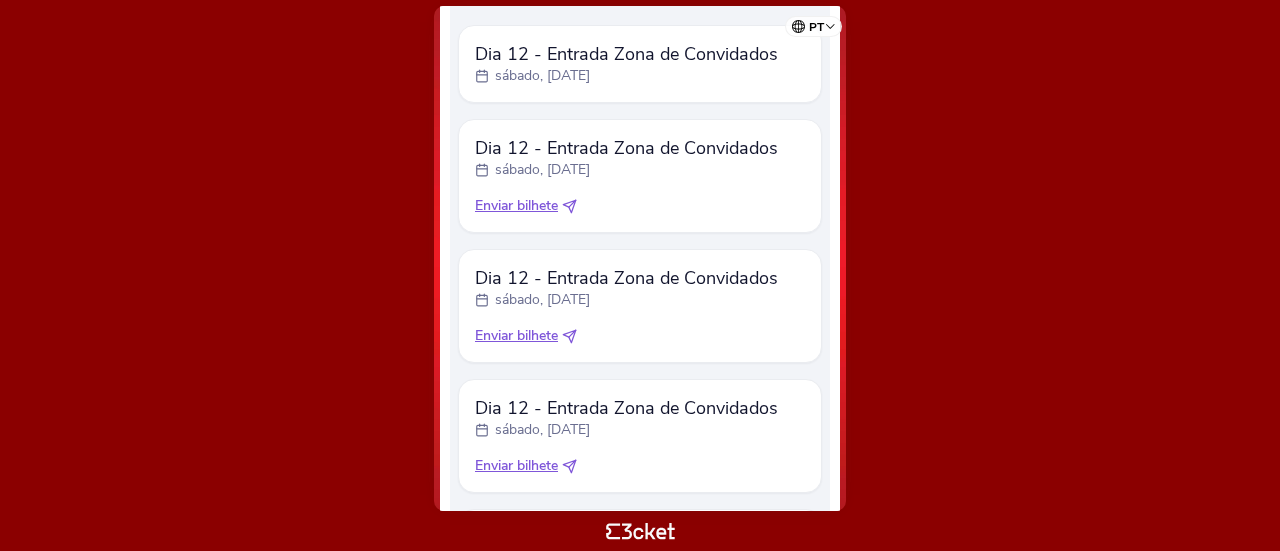 click on "Enviar bilhete" at bounding box center [516, 206] 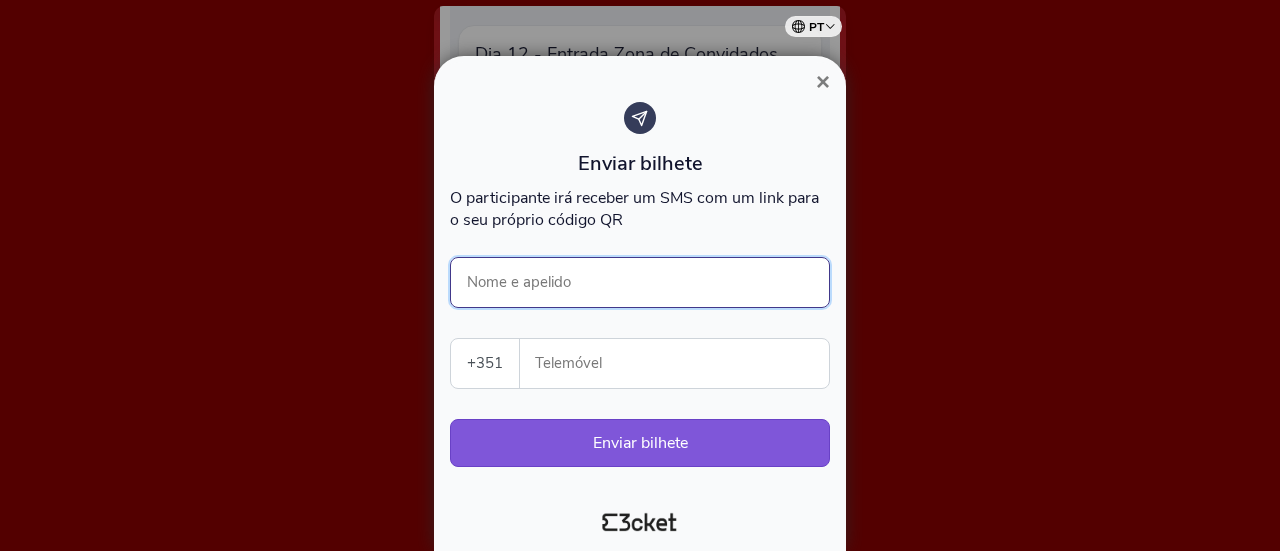 click on "Nome e apelido" at bounding box center (640, 282) 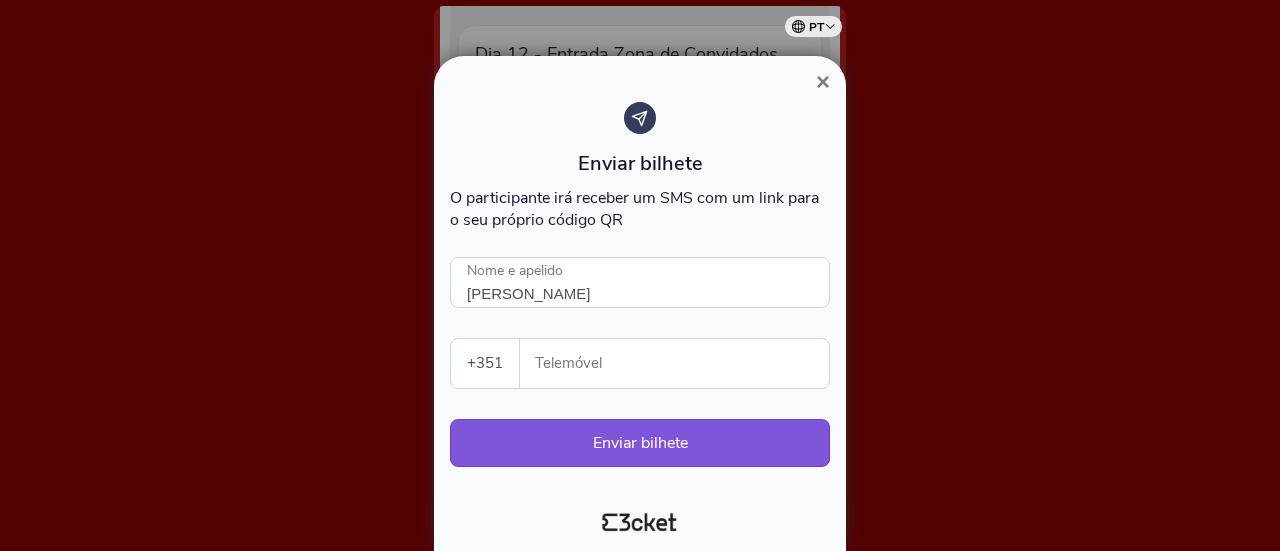 click on "Telemóvel" at bounding box center (682, 363) 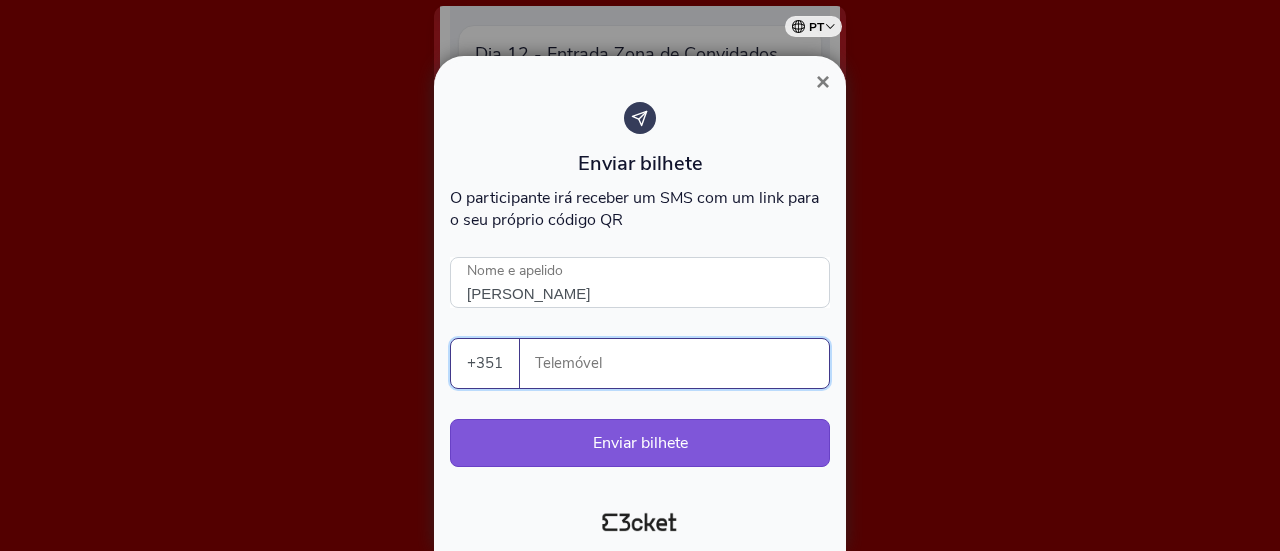 type on "968778818" 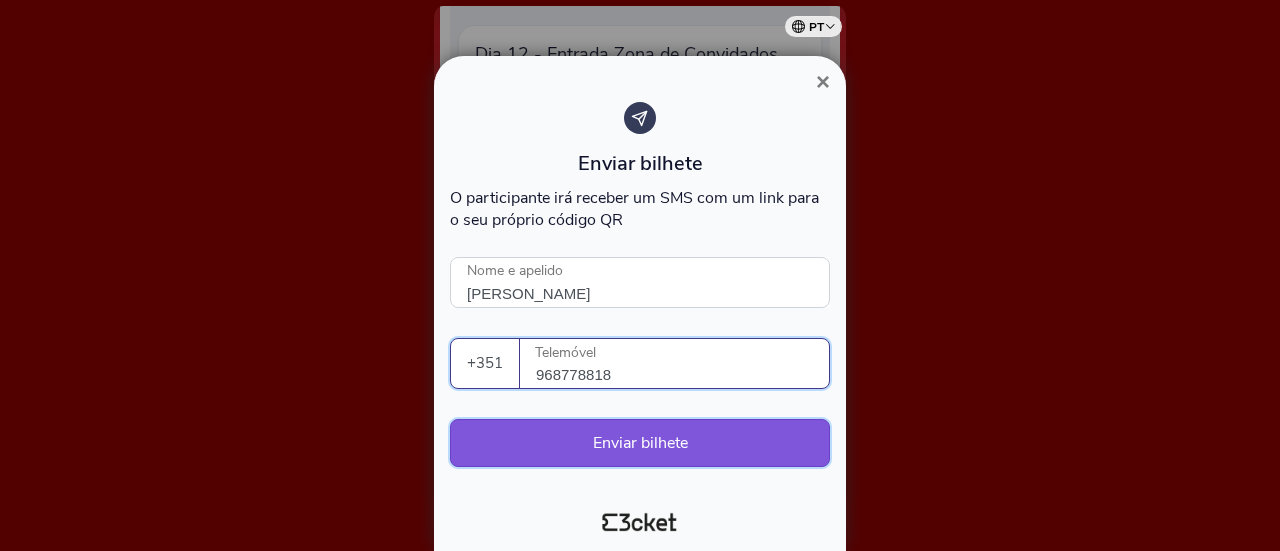 click on "Enviar bilhete" at bounding box center (640, 443) 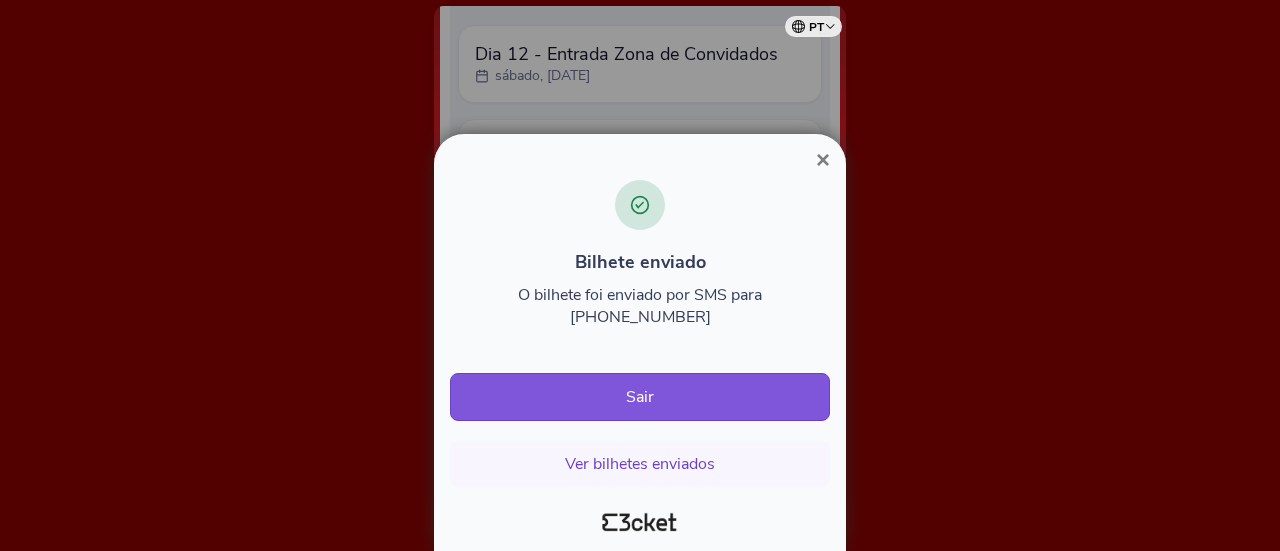 click on "×" at bounding box center (823, 159) 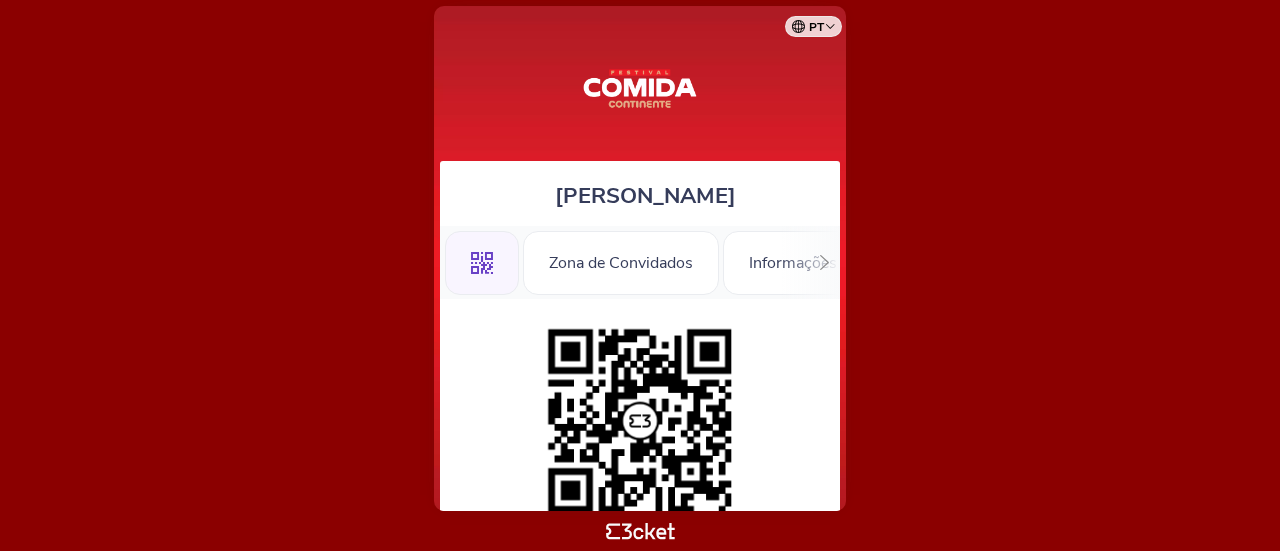 scroll, scrollTop: 0, scrollLeft: 0, axis: both 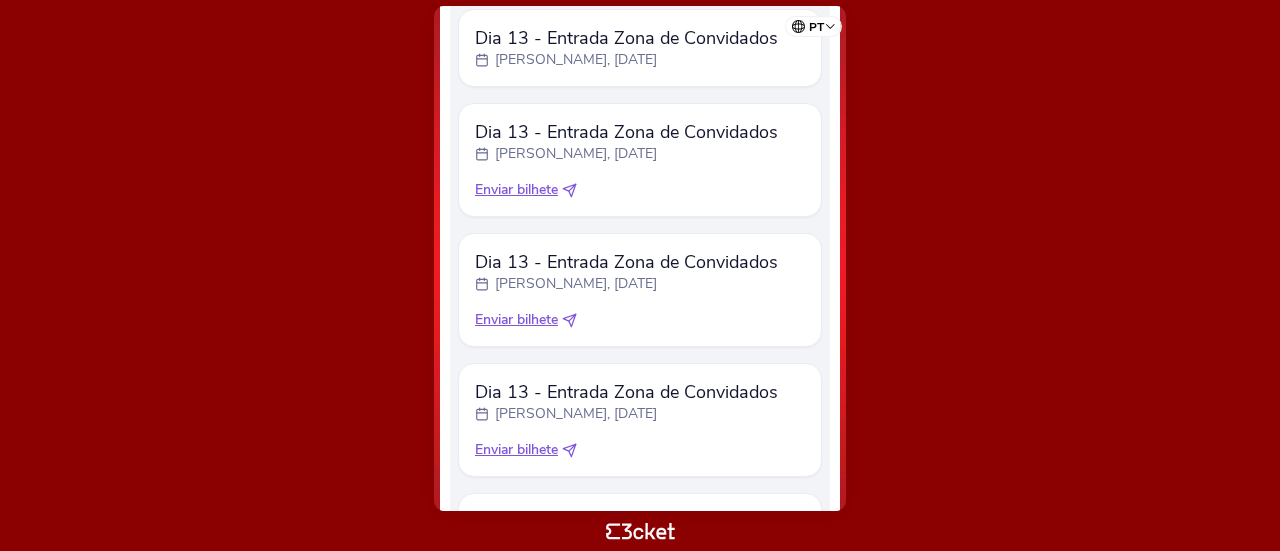 click on "Enviar bilhete" at bounding box center (516, 320) 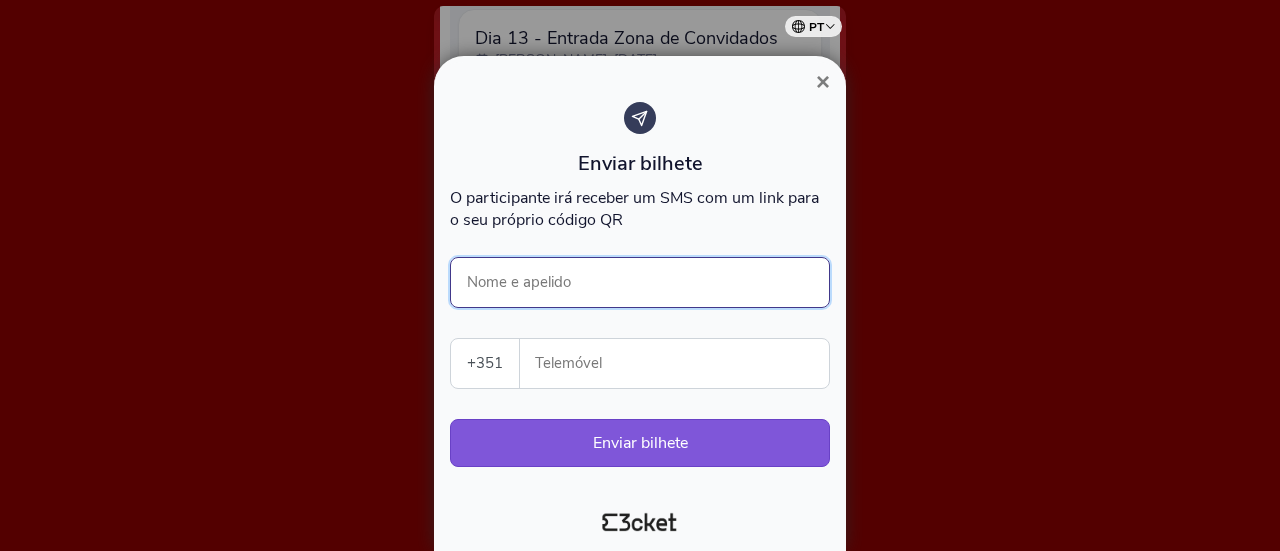 click on "Nome e apelido" at bounding box center (640, 282) 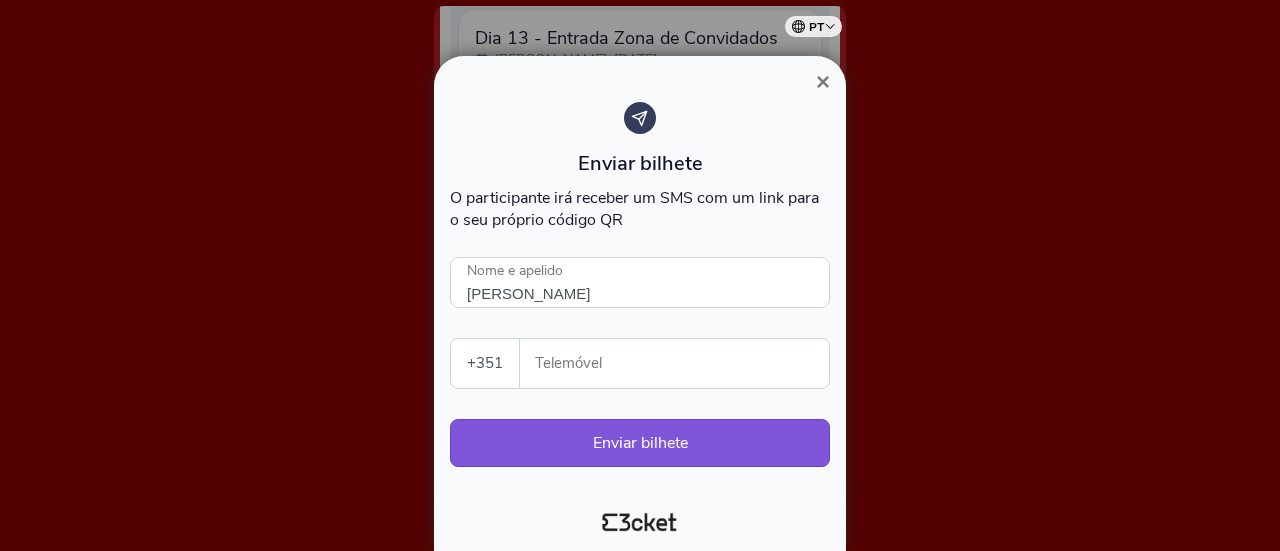 click on "Telemóvel" at bounding box center (682, 363) 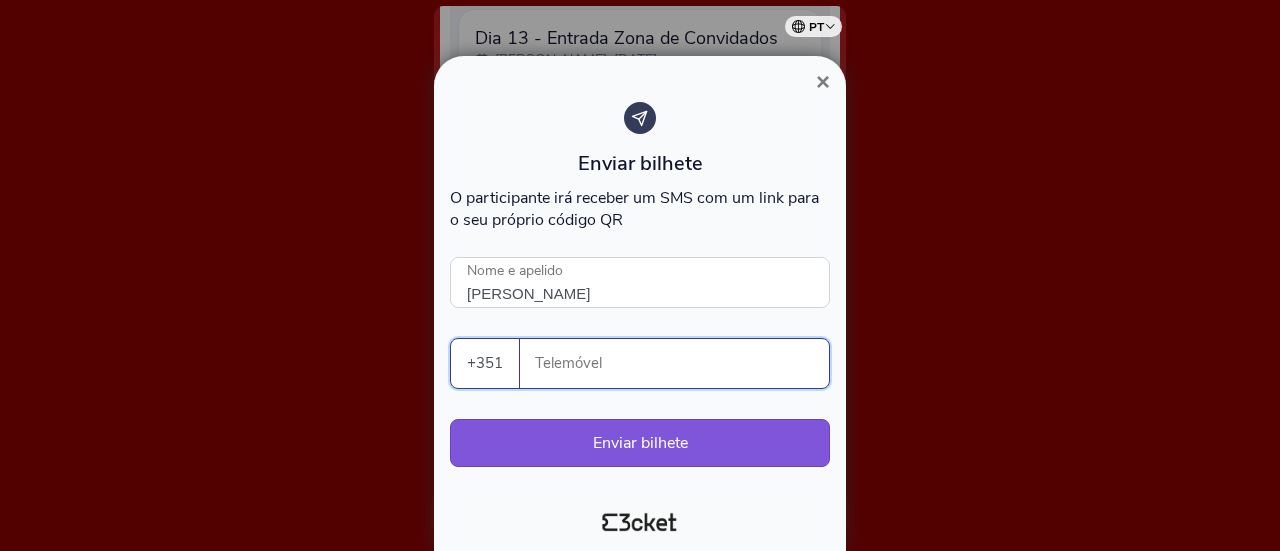 type on "919995793" 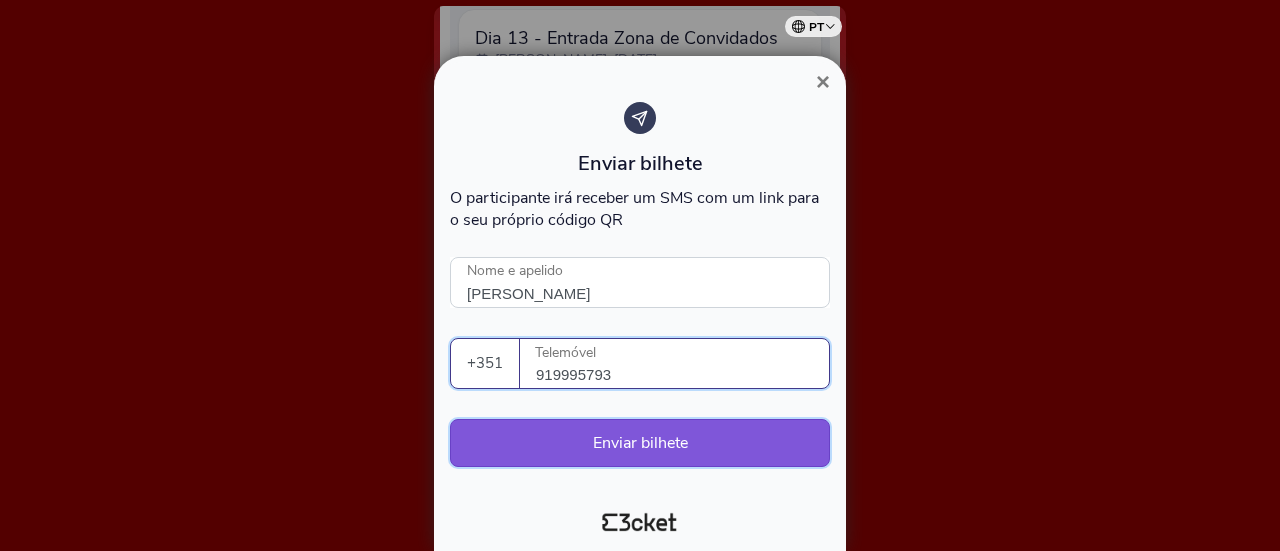 click on "Enviar bilhete" at bounding box center [640, 443] 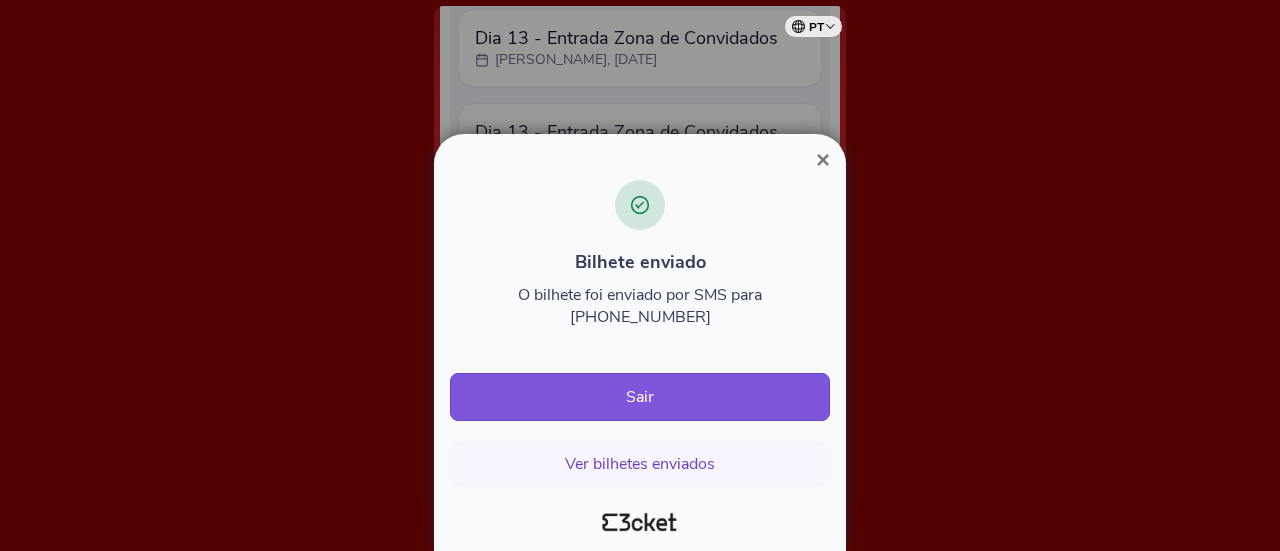 click at bounding box center [640, 275] 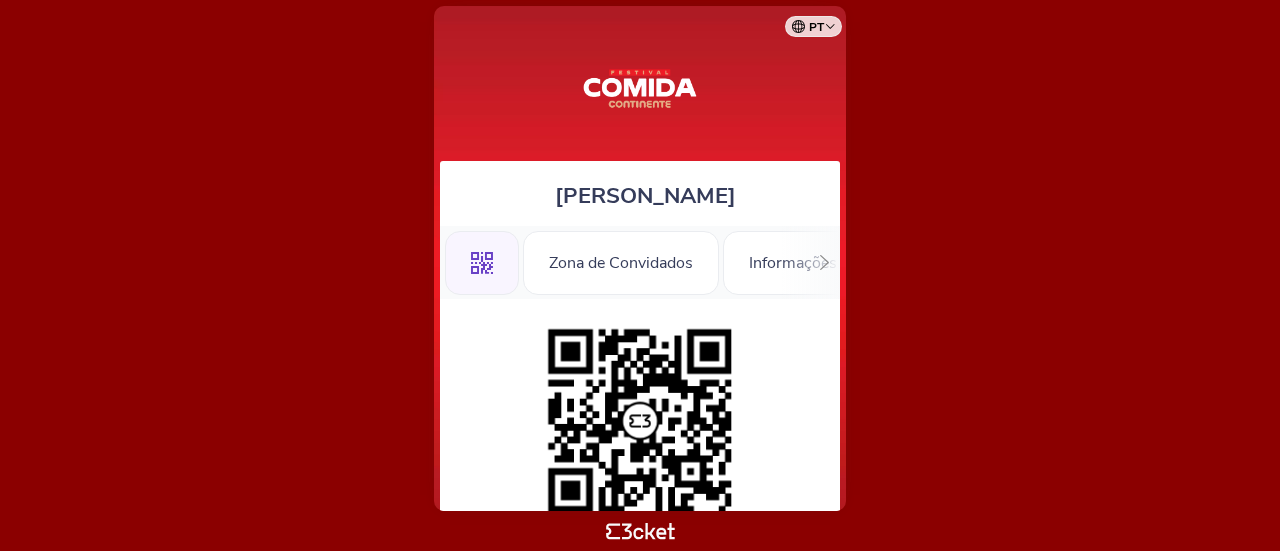 scroll, scrollTop: 0, scrollLeft: 0, axis: both 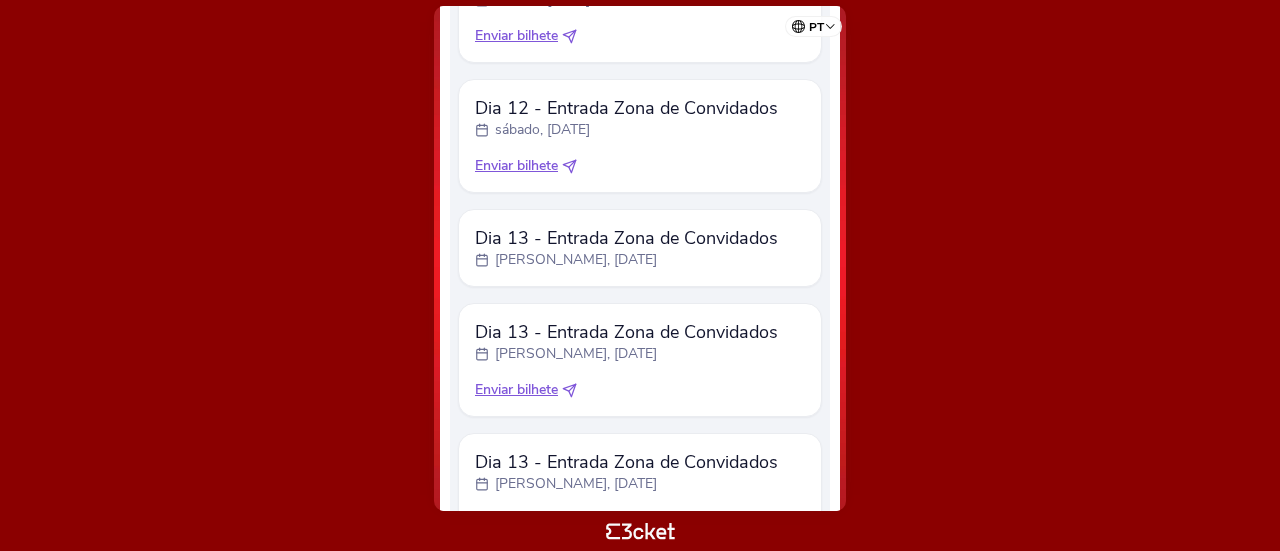 click on "Enviar bilhete" at bounding box center (516, 390) 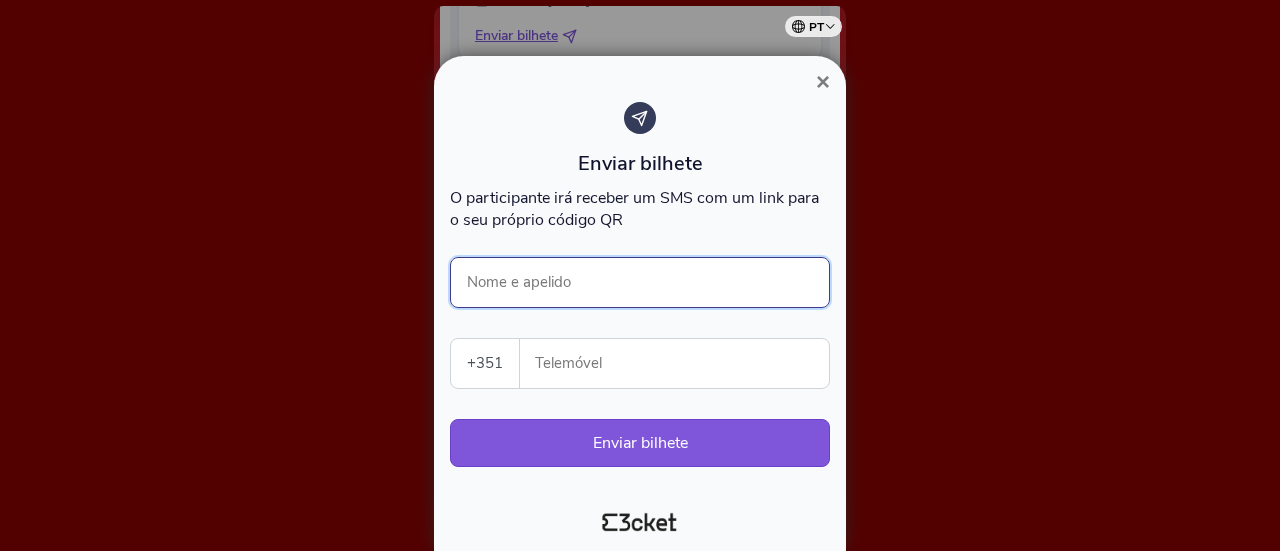 click on "Nome e apelido" at bounding box center [640, 282] 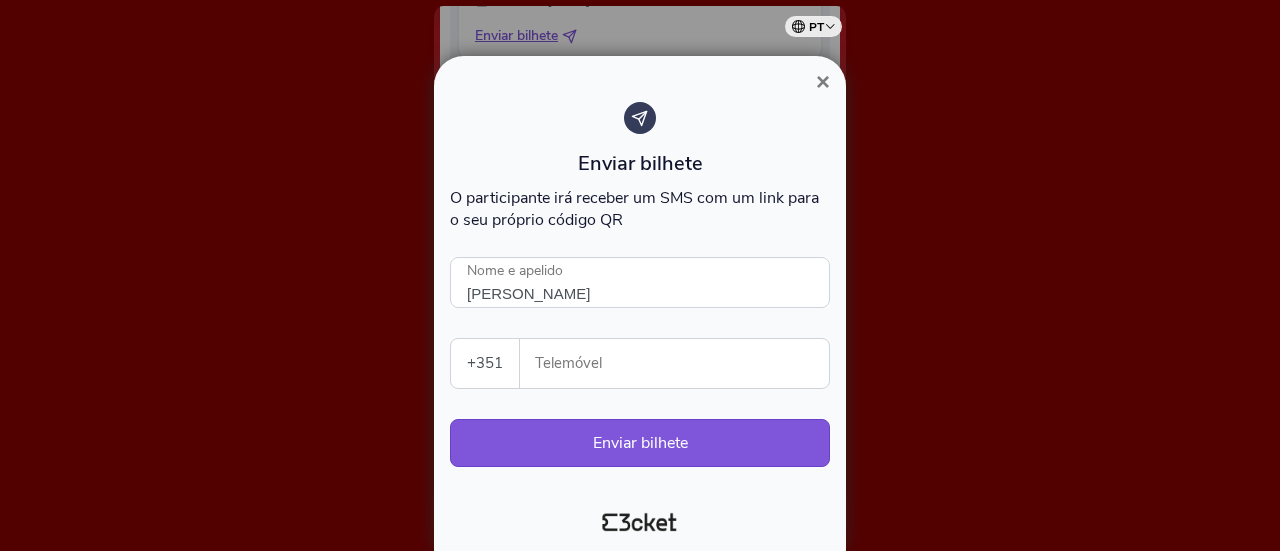click on "Telemóvel" at bounding box center [682, 363] 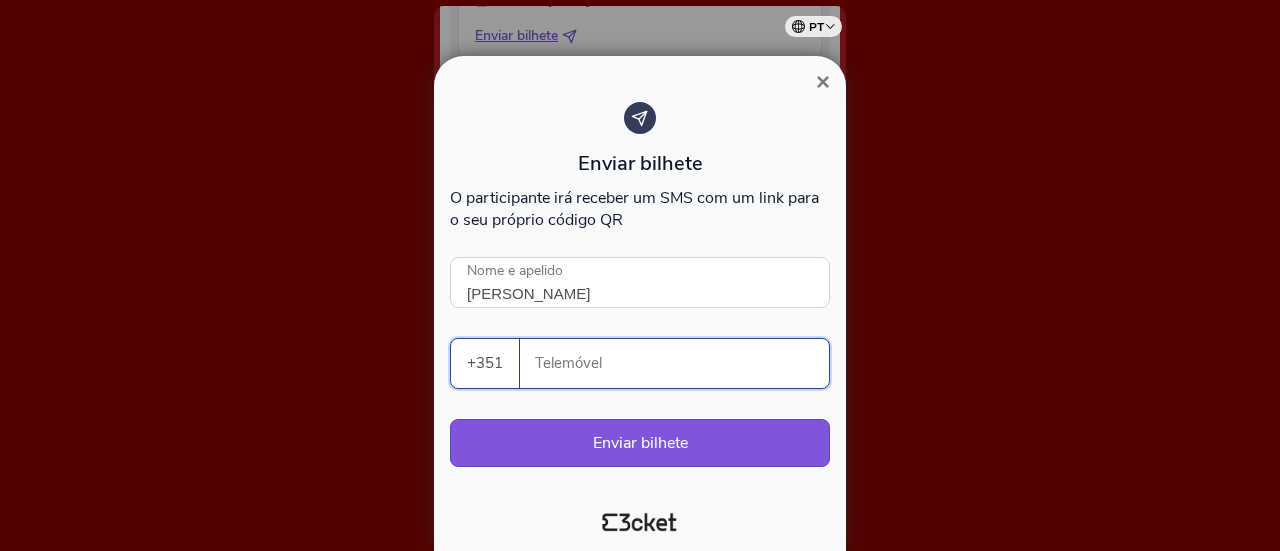 type on "919995793" 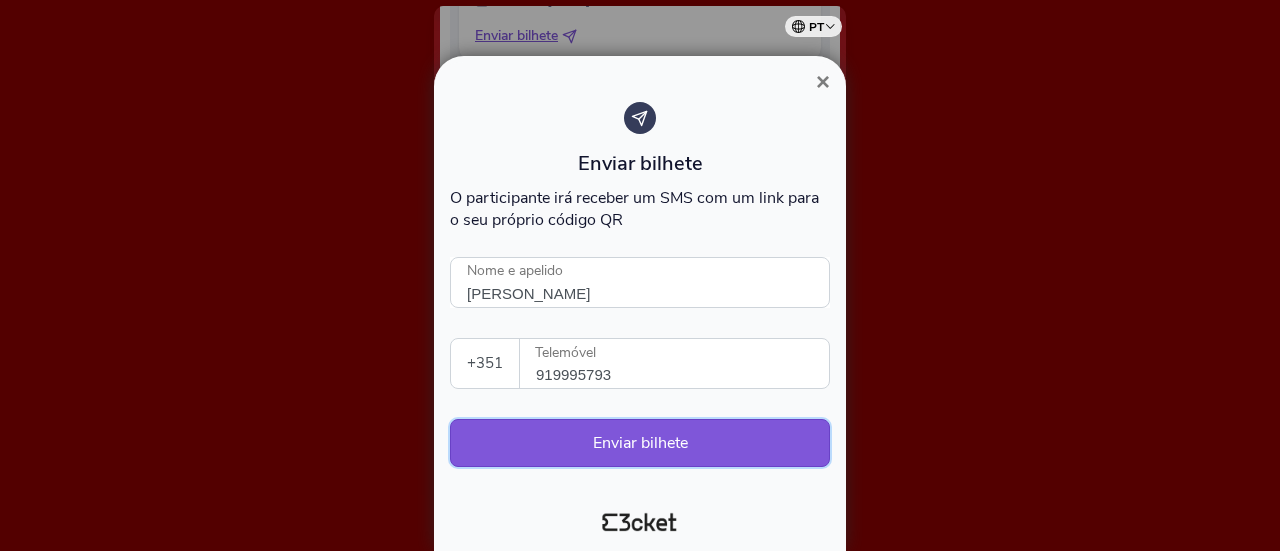 click on "Enviar bilhete" at bounding box center [640, 443] 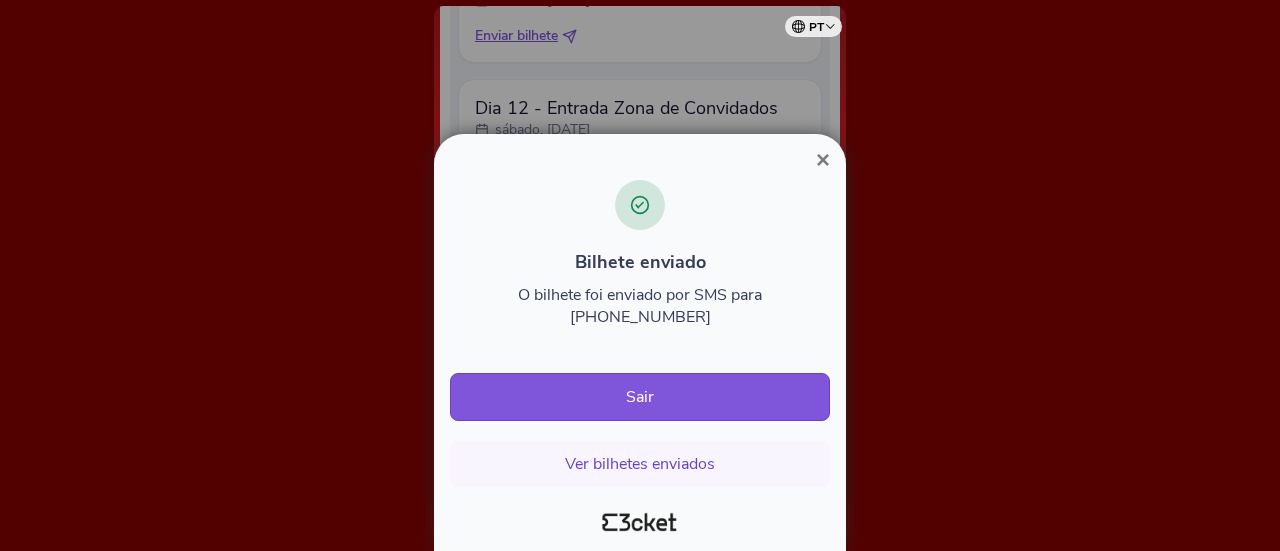 click at bounding box center [640, 275] 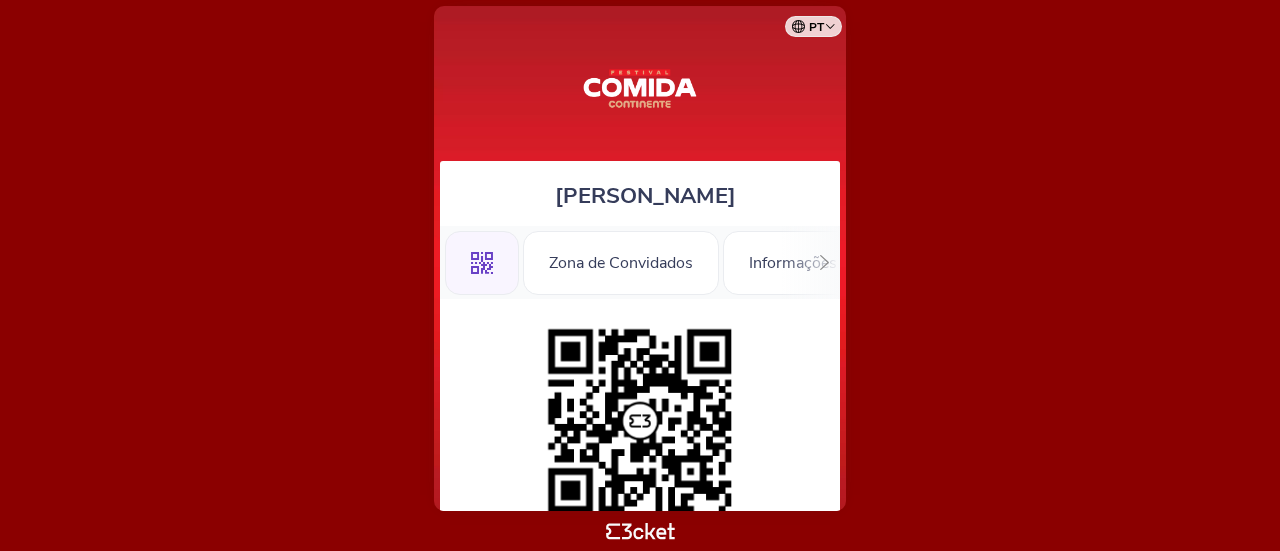scroll, scrollTop: 0, scrollLeft: 0, axis: both 